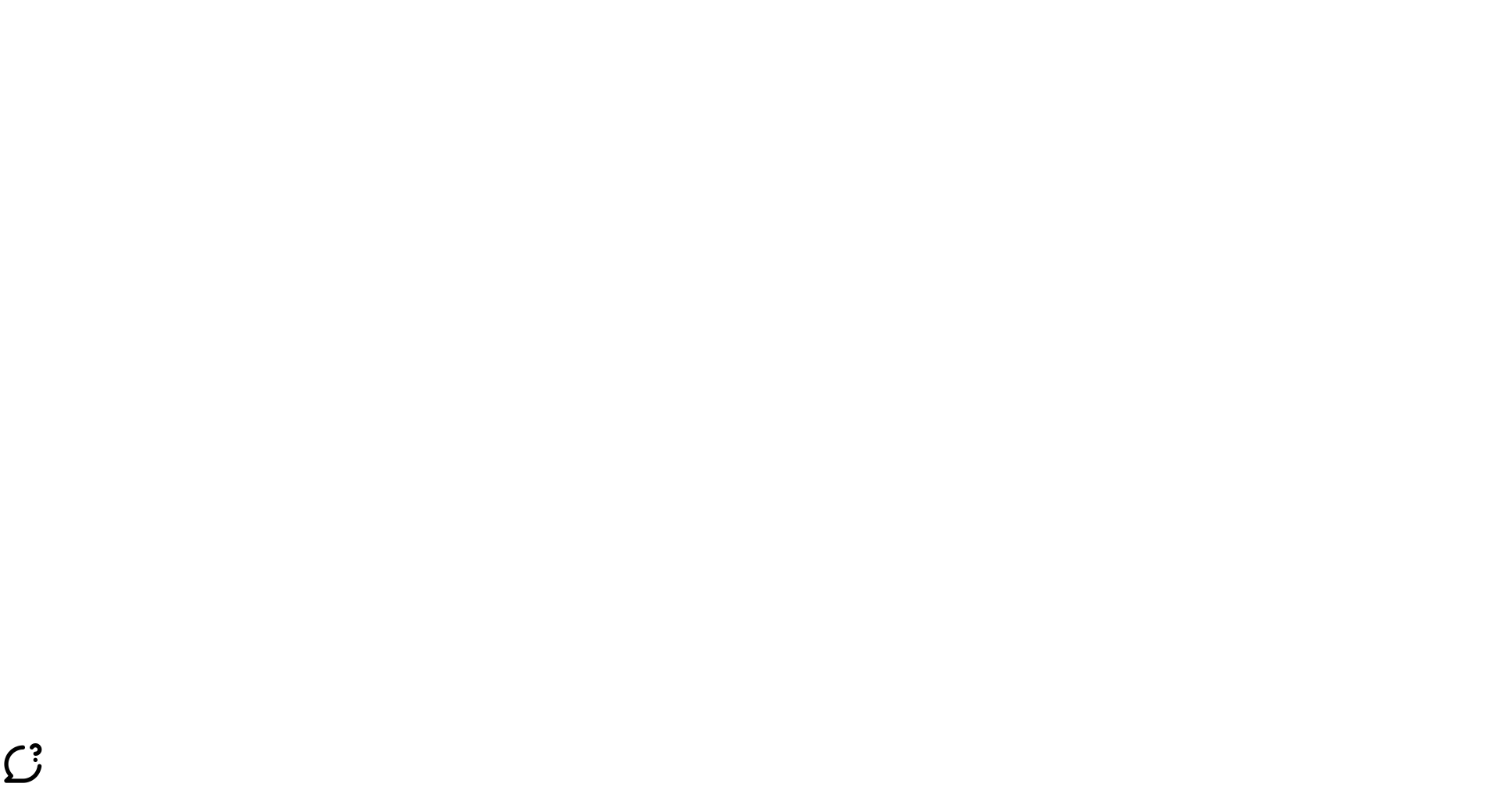scroll, scrollTop: 0, scrollLeft: 0, axis: both 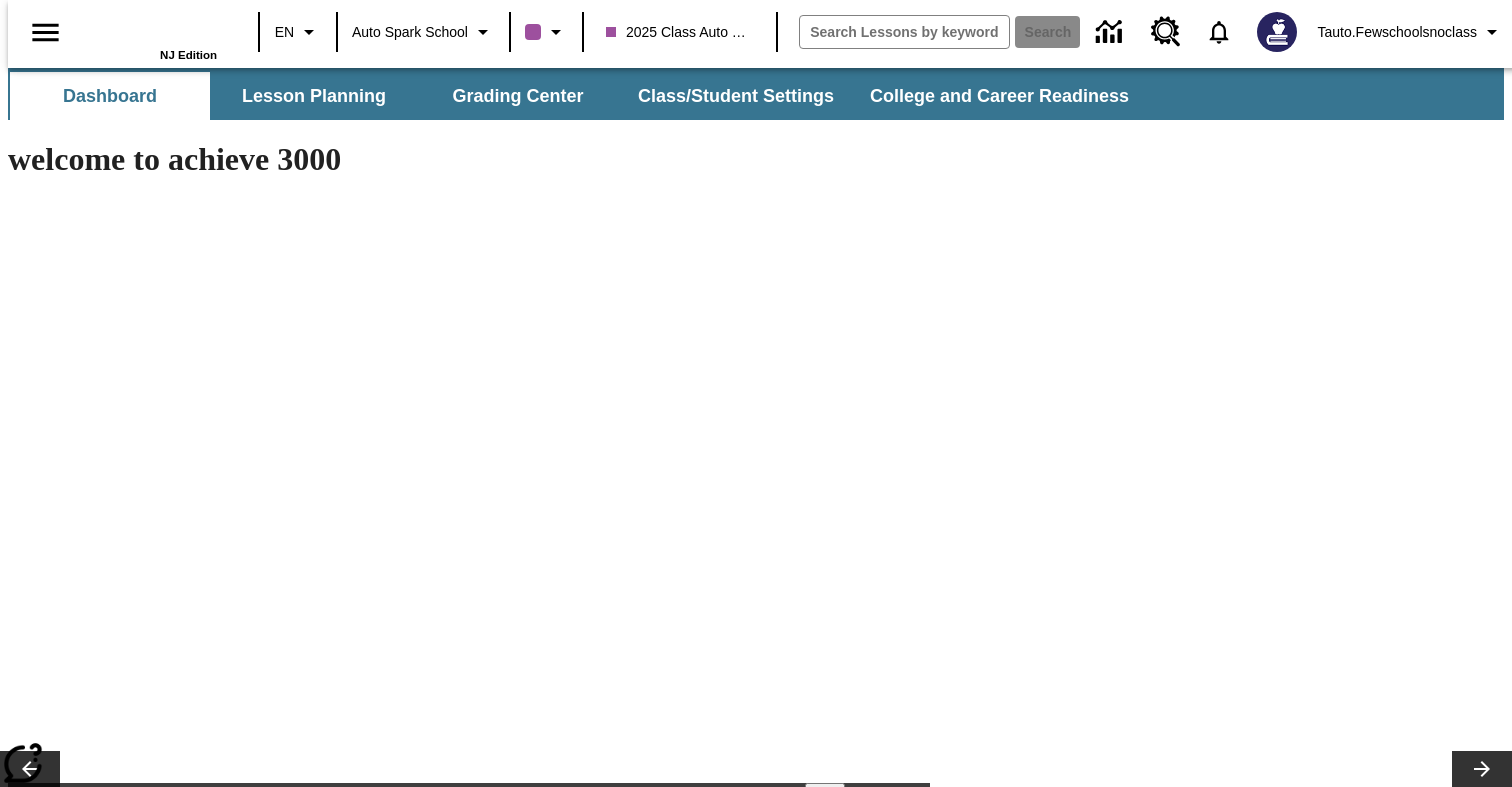 type on "-1" 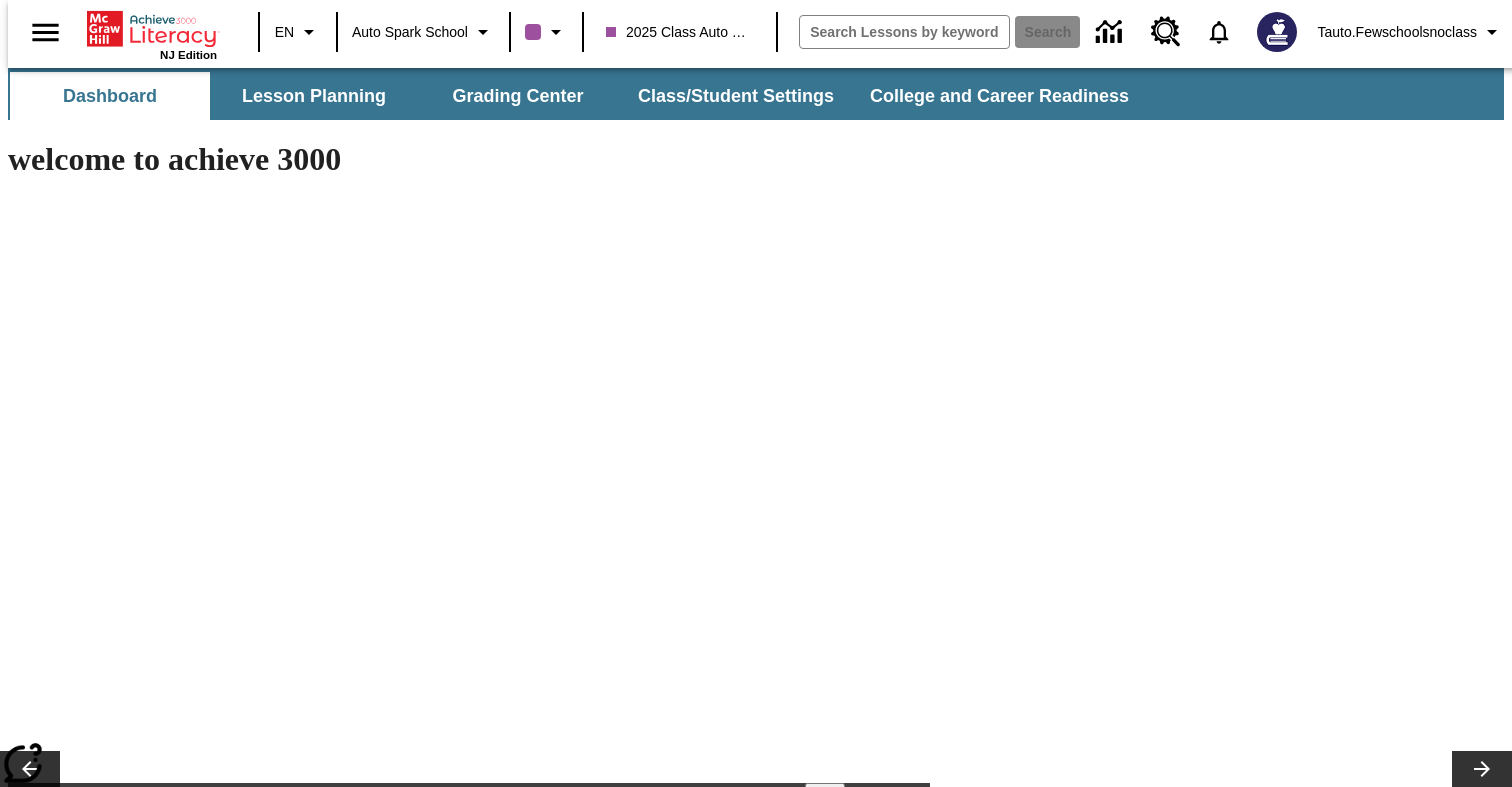 scroll, scrollTop: 0, scrollLeft: 0, axis: both 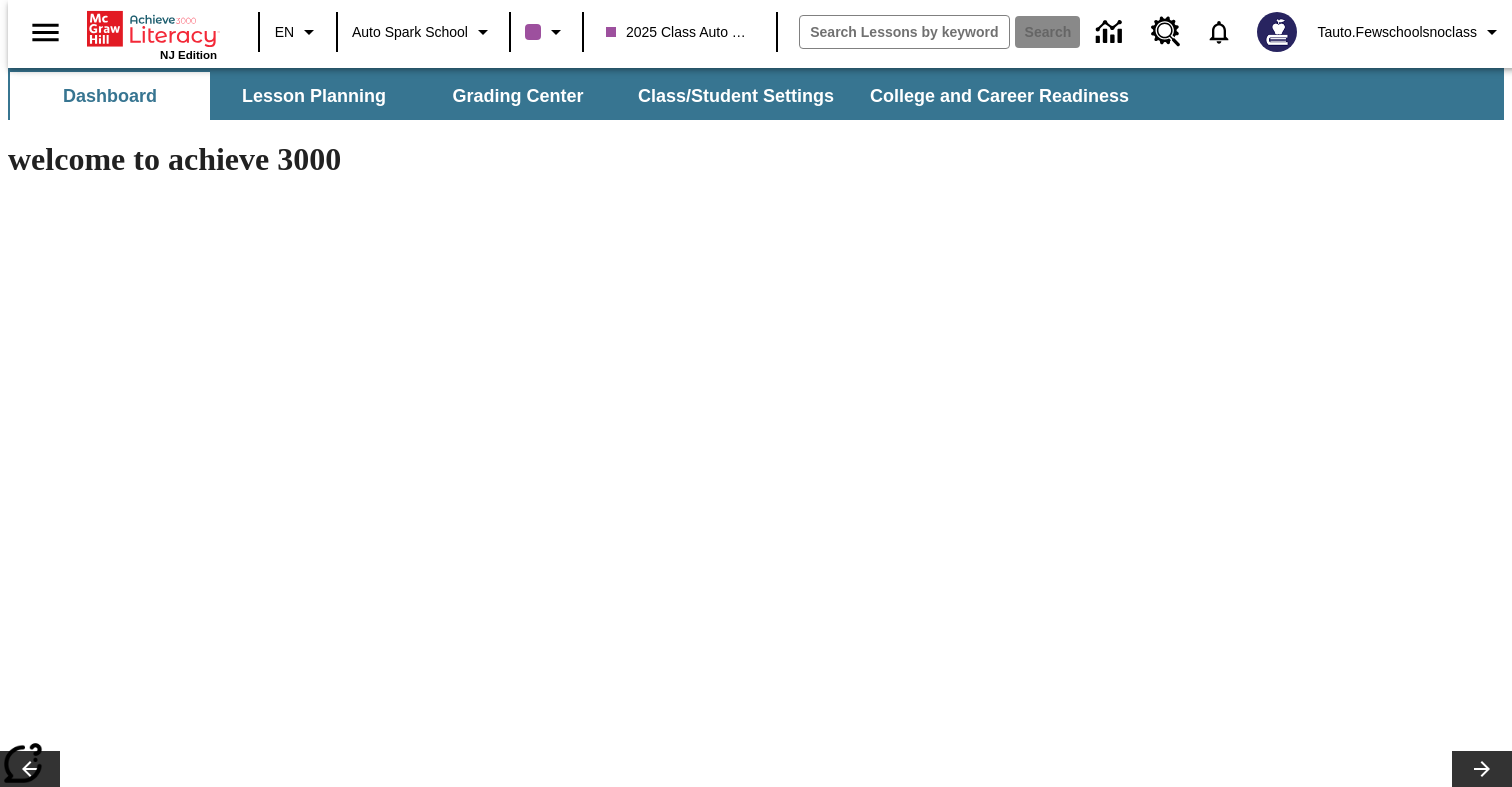 click on "dasd@asda.com" at bounding box center [357, 2623] 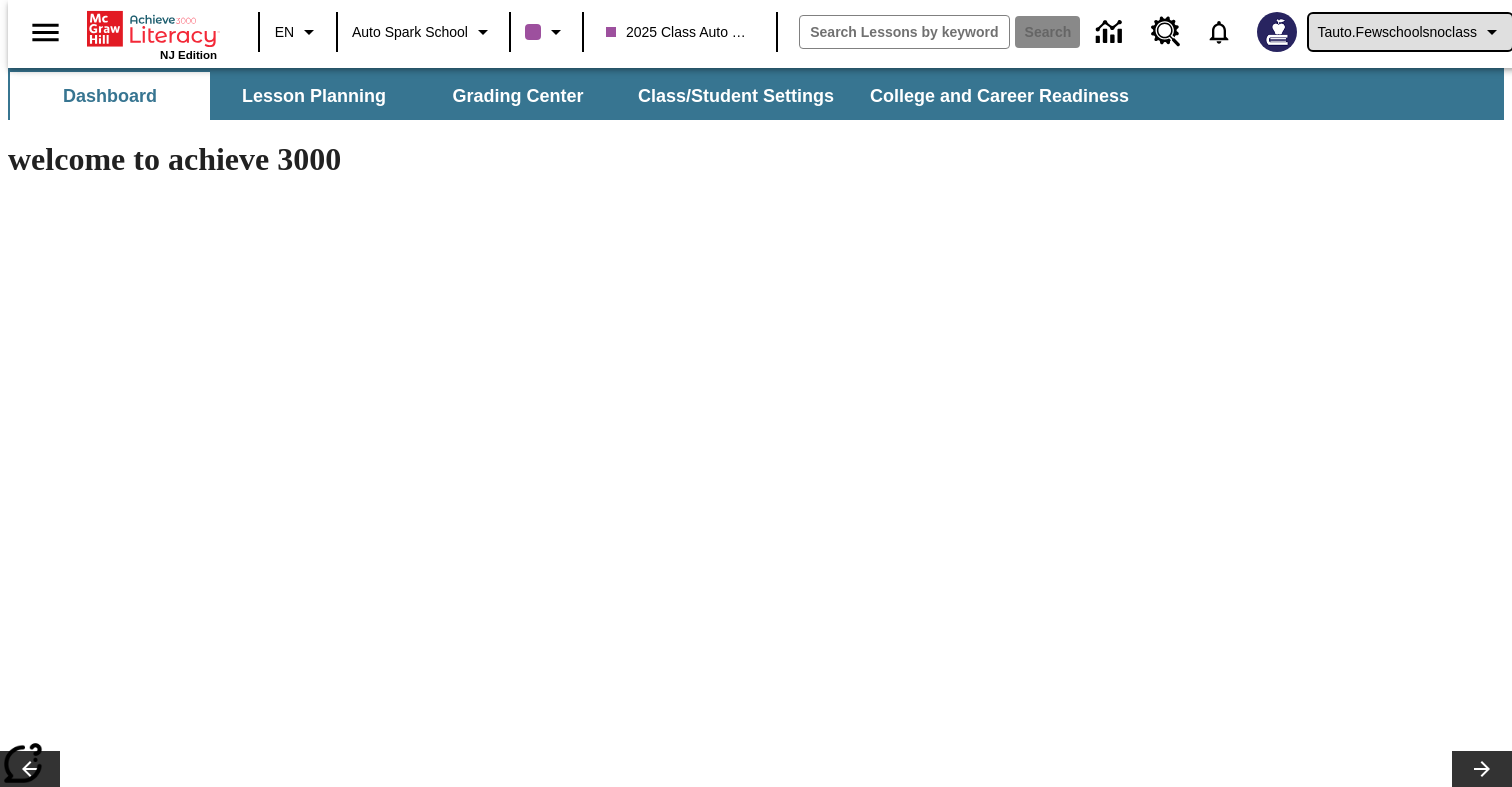 click on "Tauto.fewschoolsnoclass" at bounding box center (1397, 32) 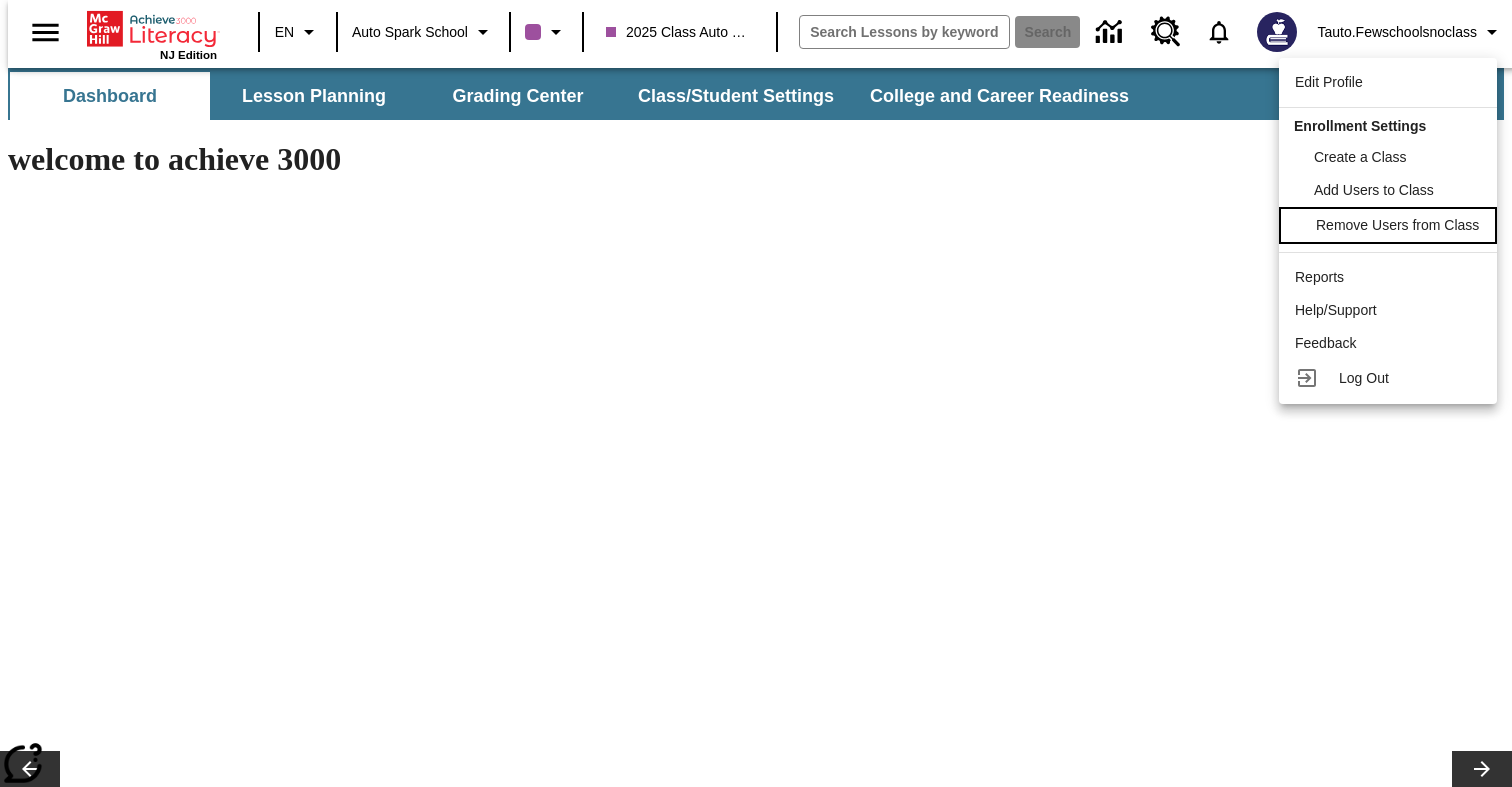 click on "Remove Users from Class" at bounding box center (1388, 225) 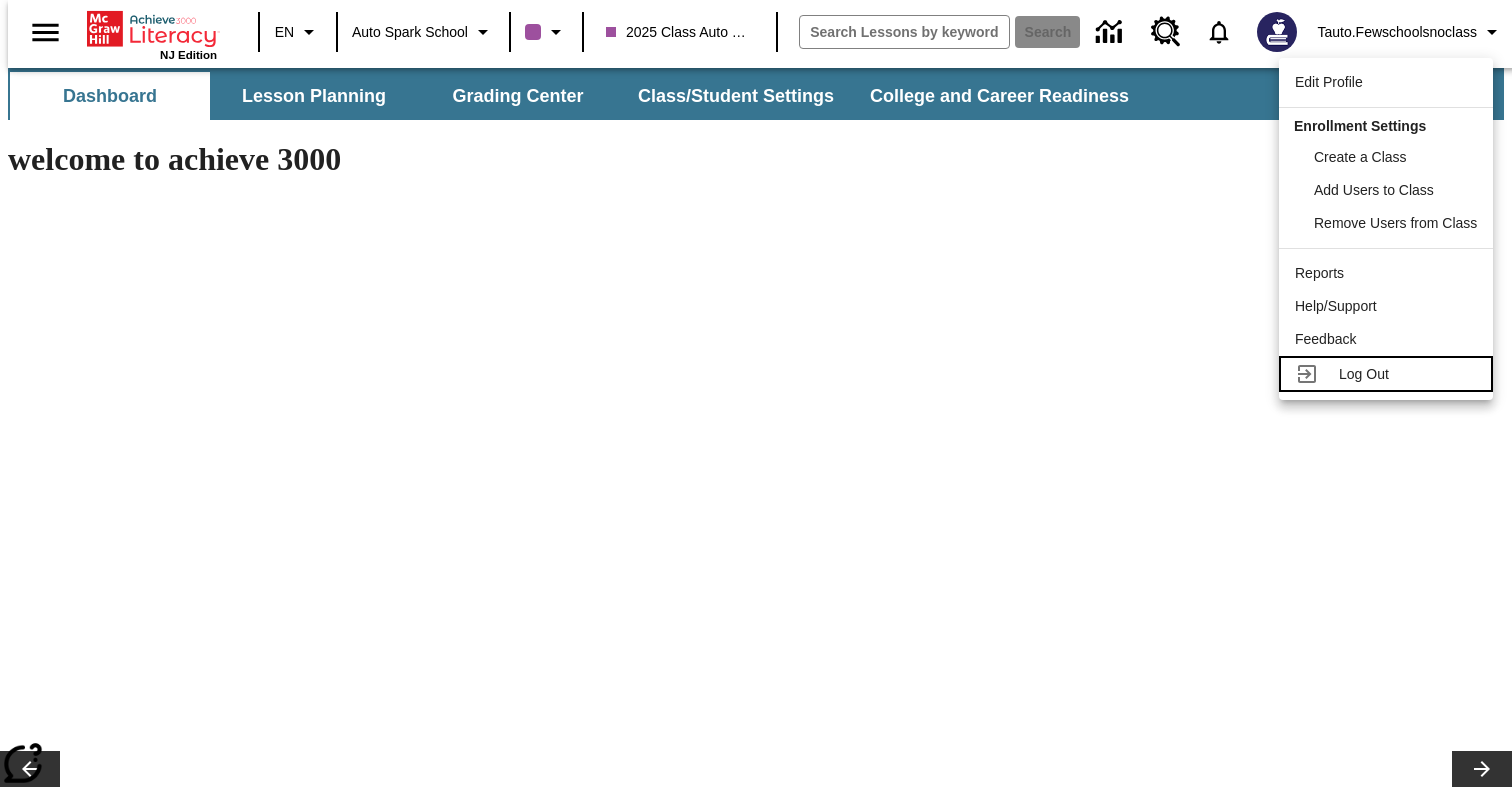 click on "Log Out" at bounding box center (1364, 374) 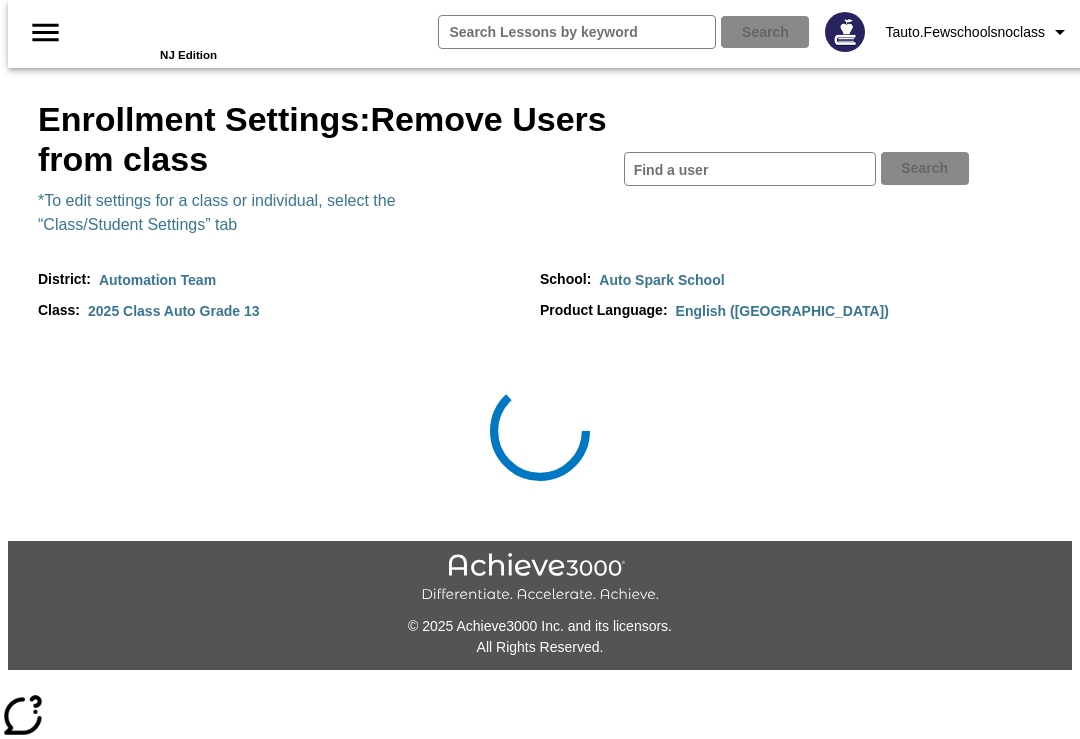 scroll, scrollTop: 0, scrollLeft: 0, axis: both 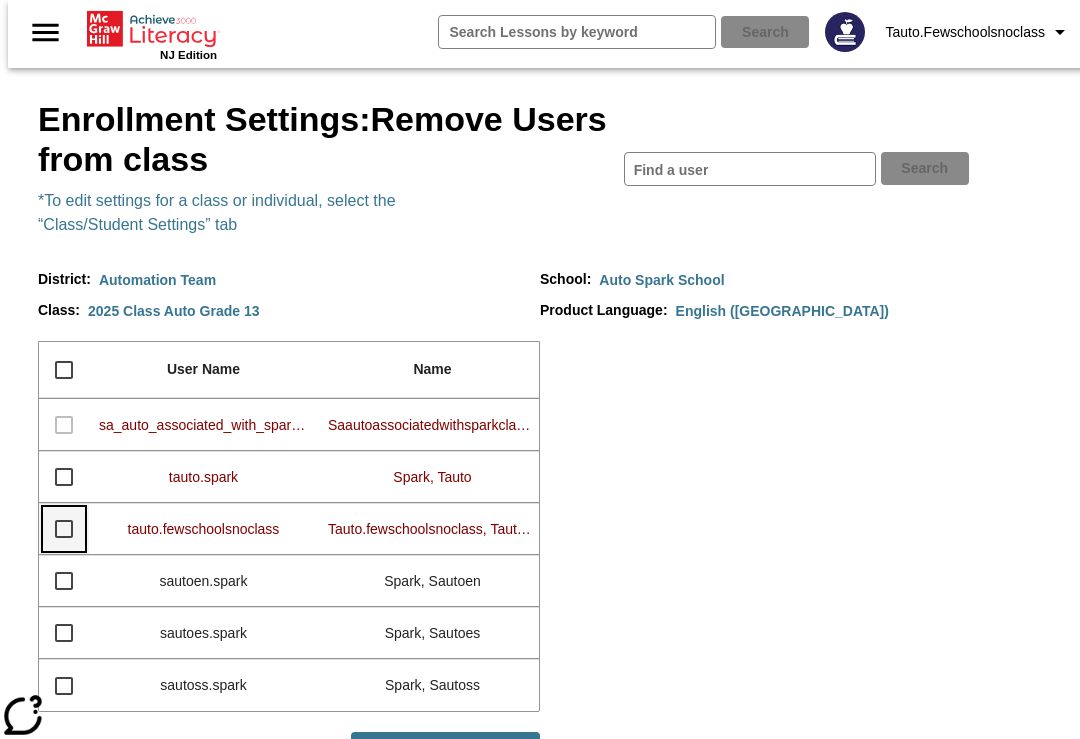 click at bounding box center (64, 529) 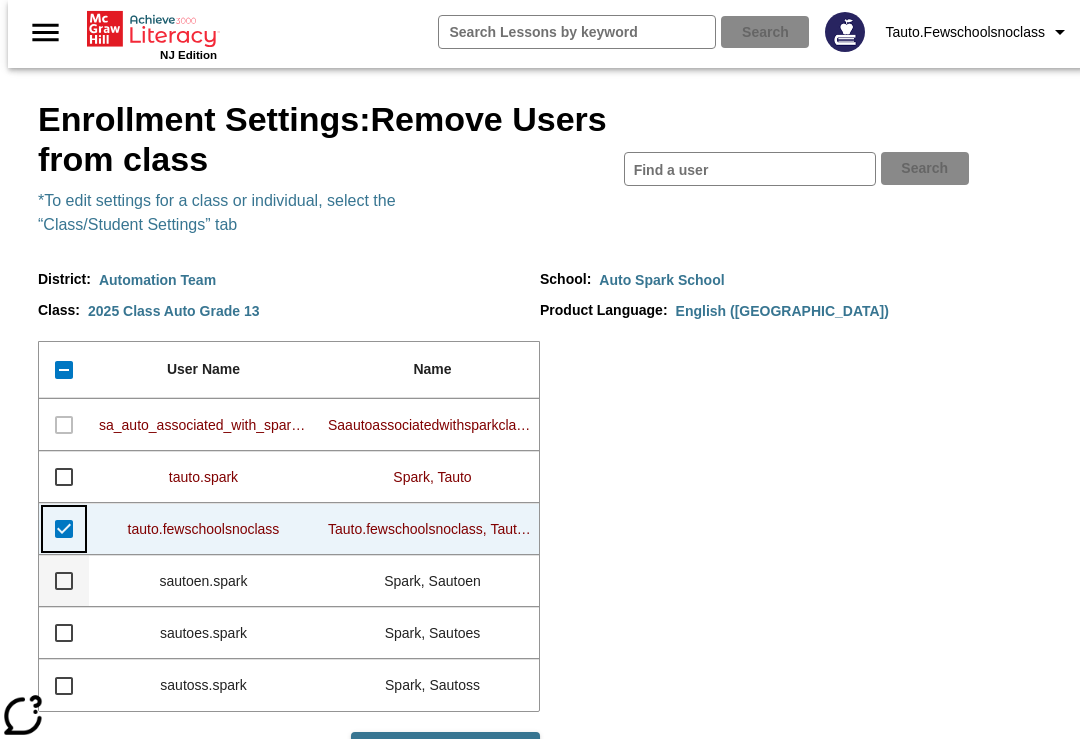 scroll, scrollTop: 228, scrollLeft: 0, axis: vertical 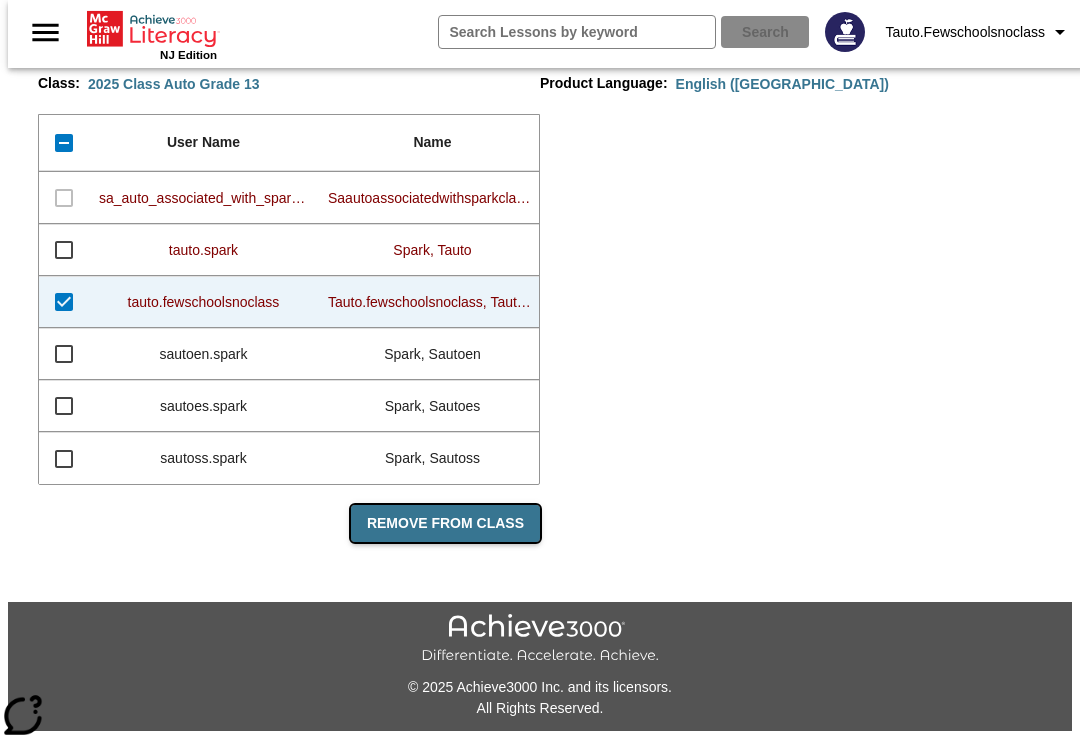 click on "Remove From Class" at bounding box center [445, 523] 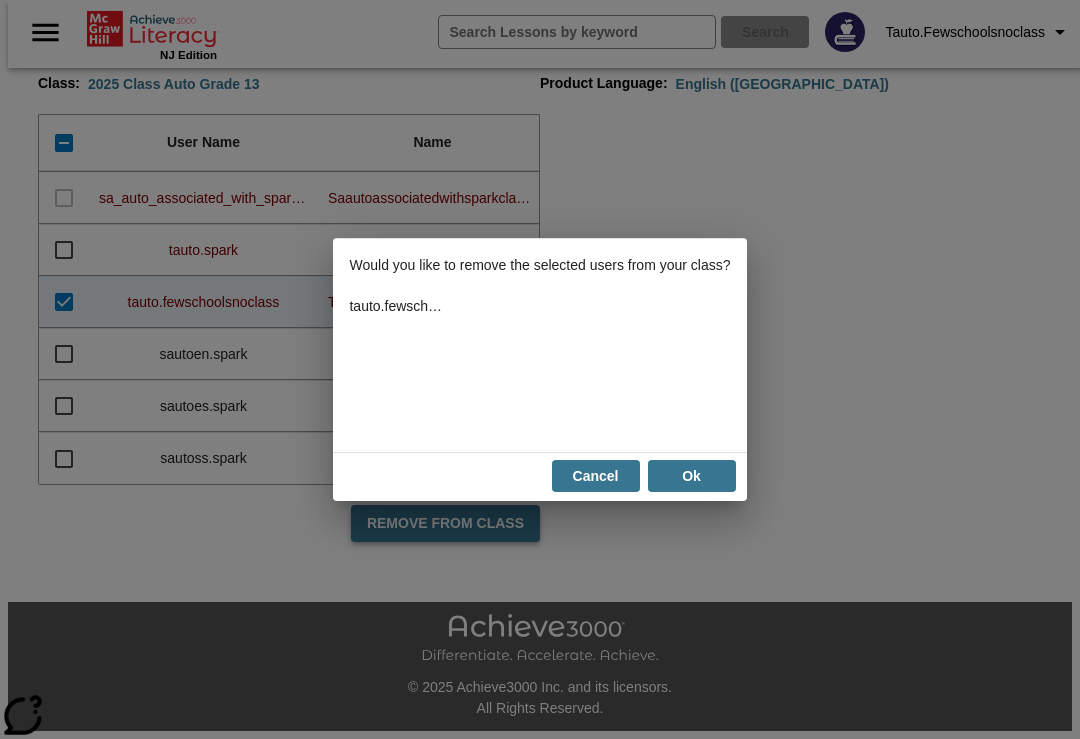 scroll, scrollTop: 0, scrollLeft: 0, axis: both 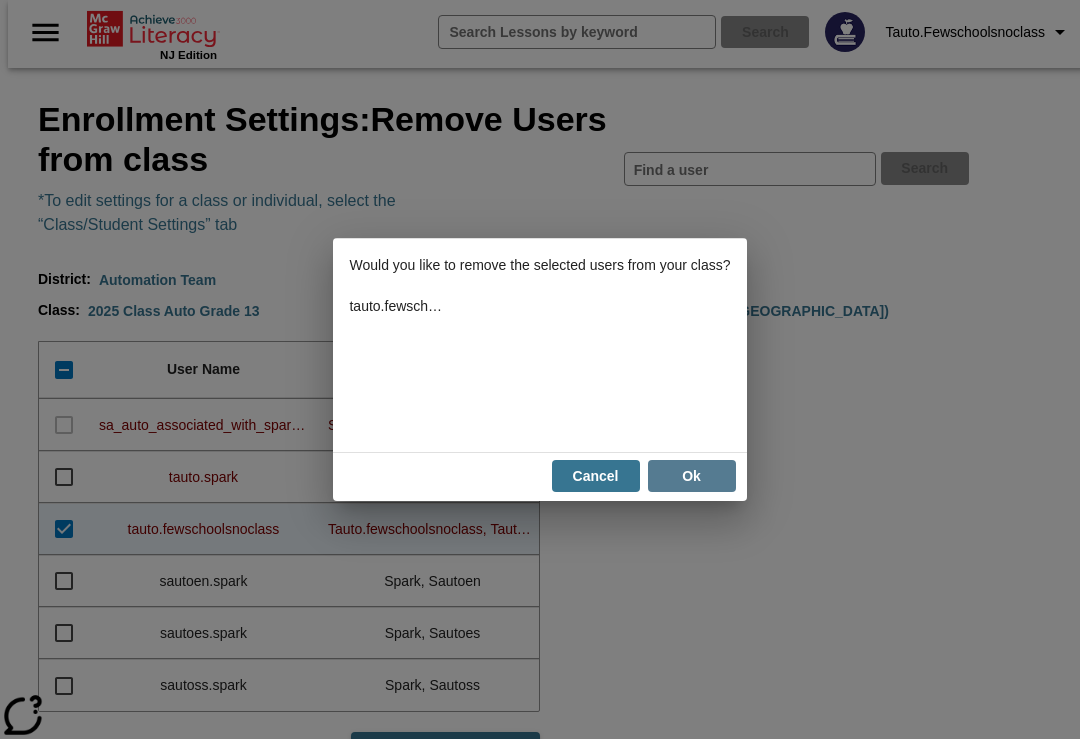 click on "Ok" at bounding box center (692, 476) 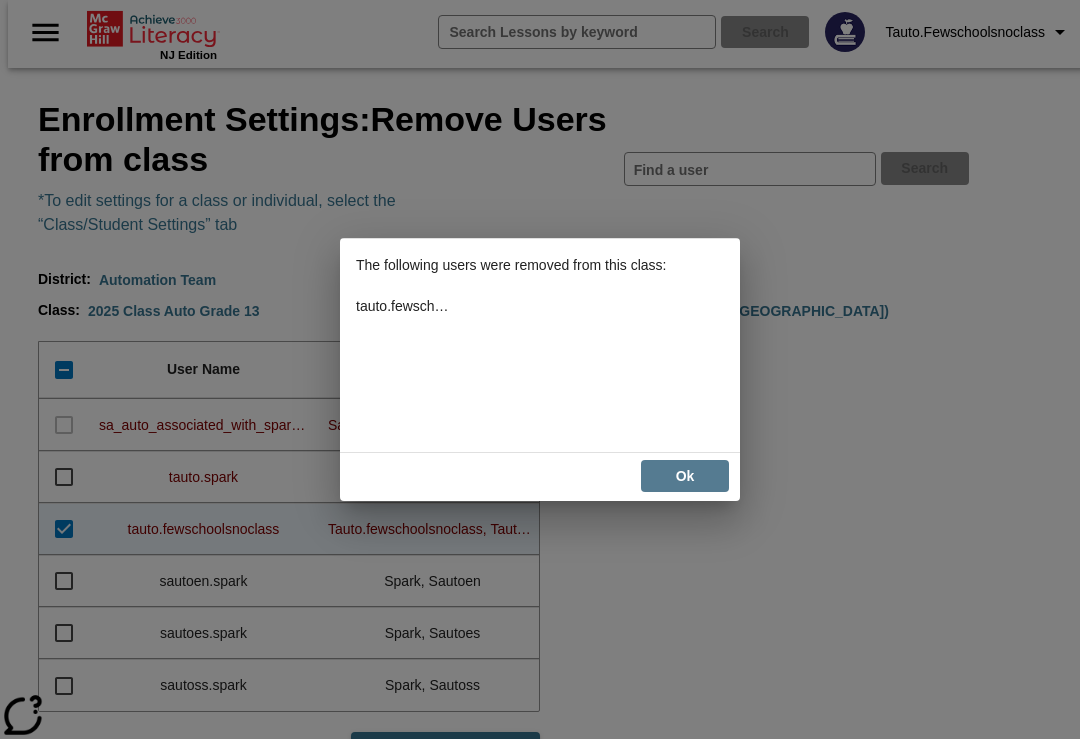 checkbox on "false" 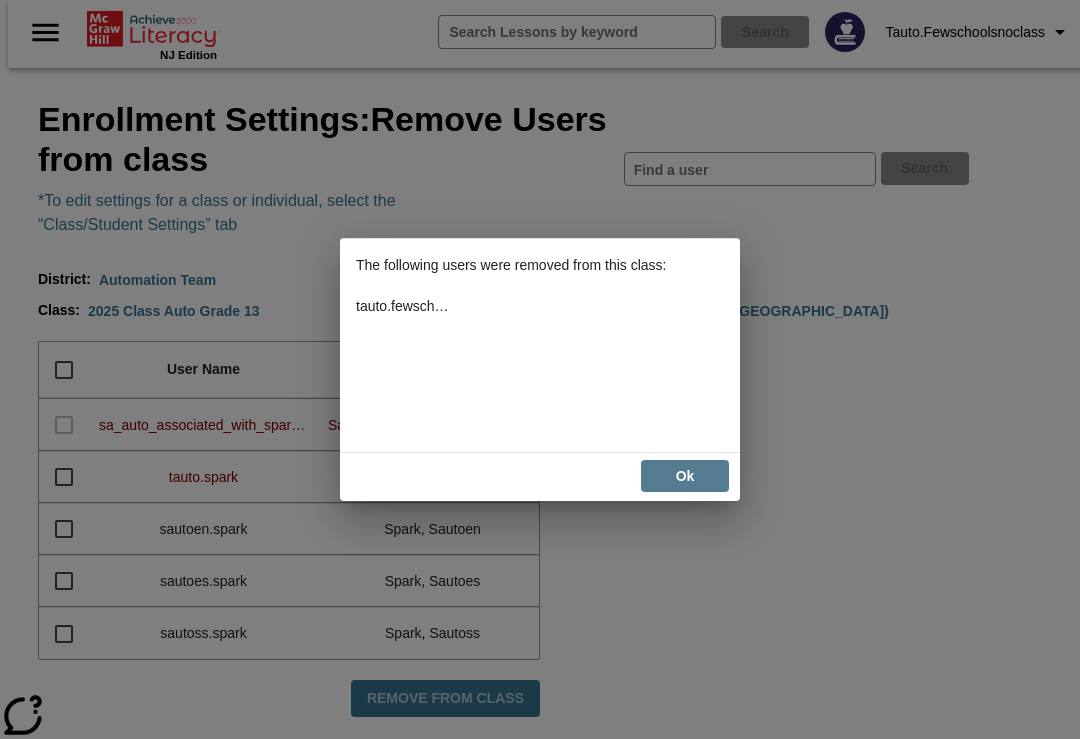 click on "Ok" at bounding box center [685, 476] 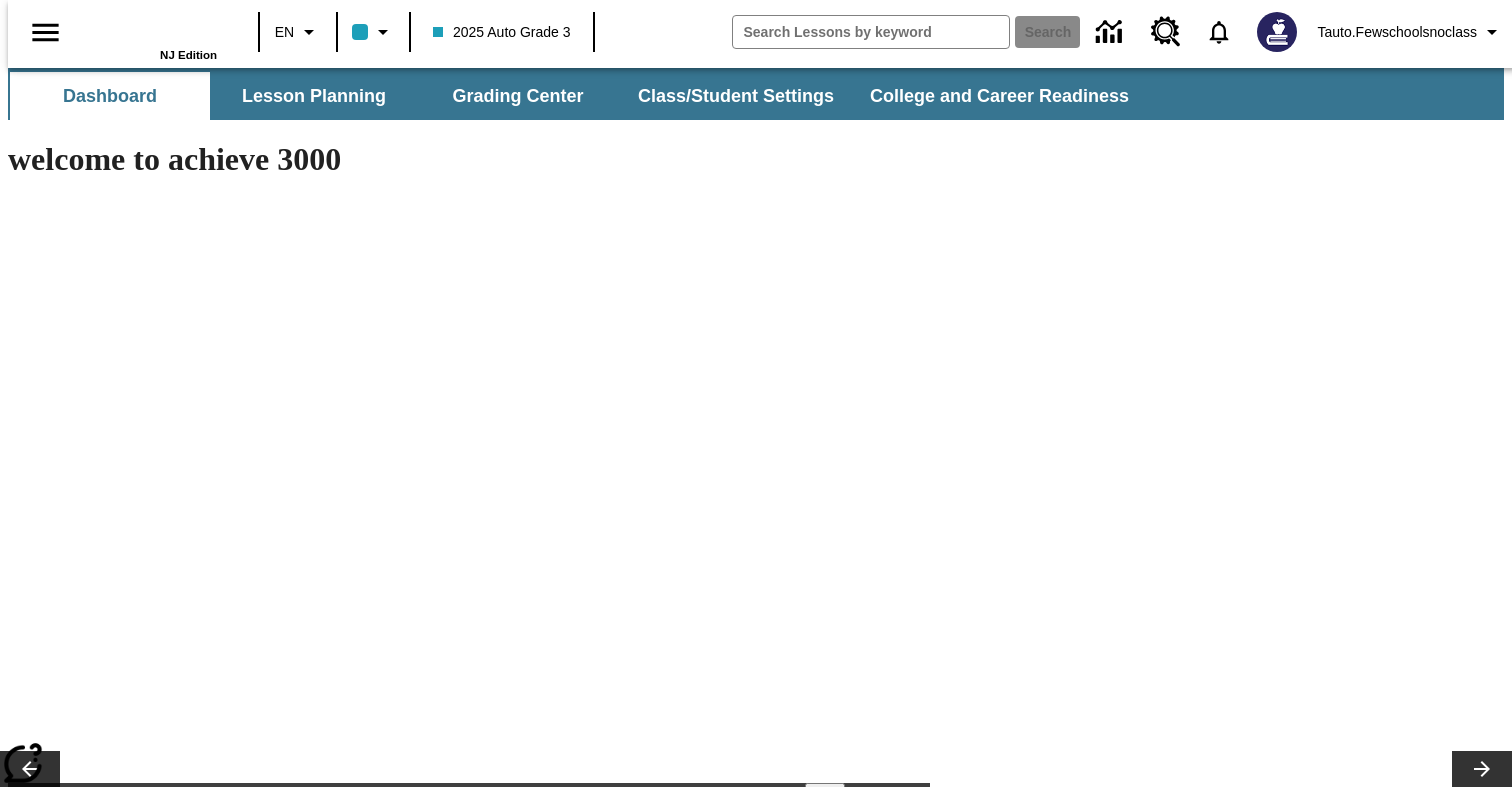 scroll, scrollTop: 0, scrollLeft: 0, axis: both 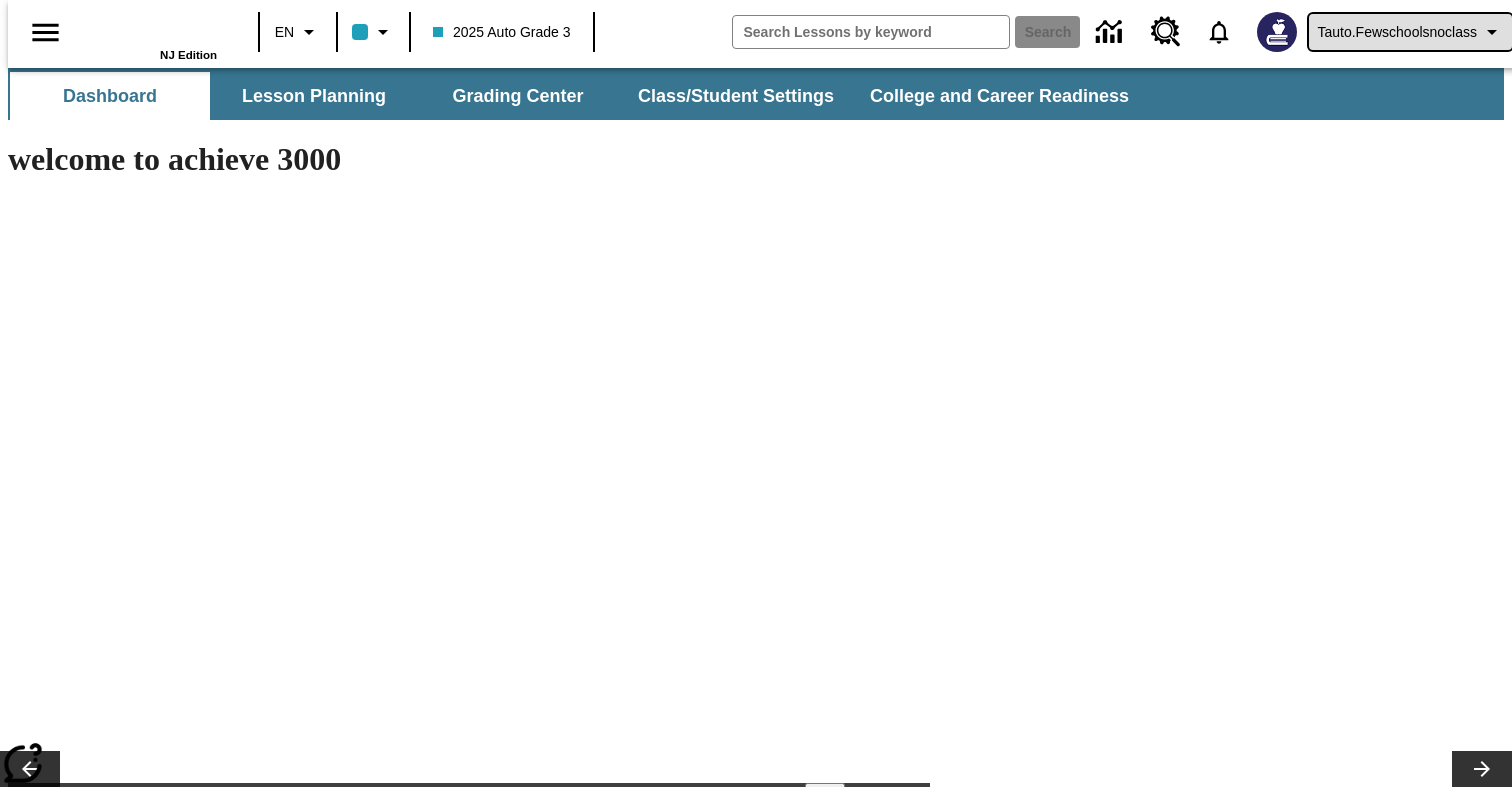 click on "Tauto.fewschoolsnoclass" at bounding box center (1397, 32) 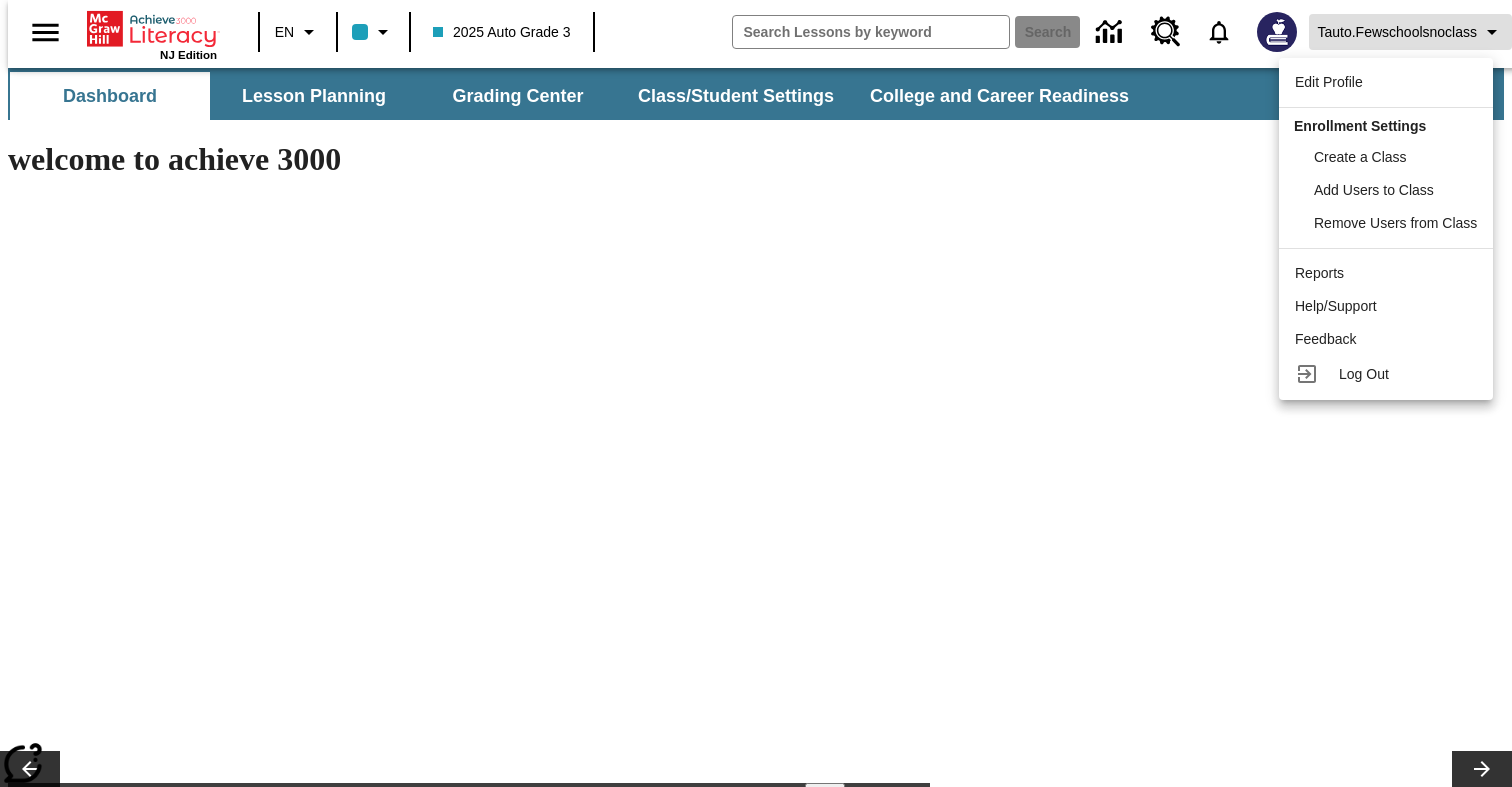 type on "-1" 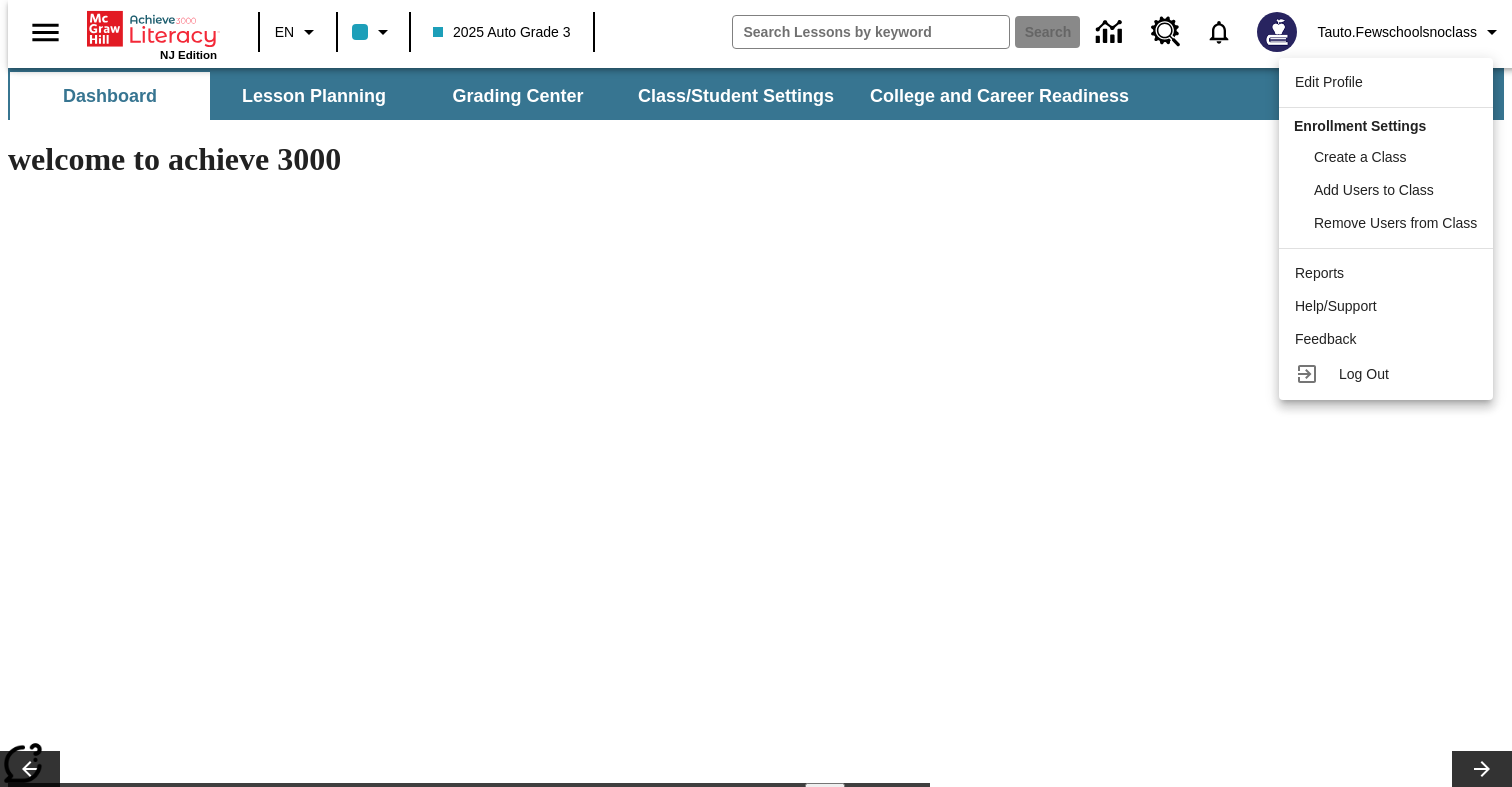 scroll, scrollTop: 0, scrollLeft: 0, axis: both 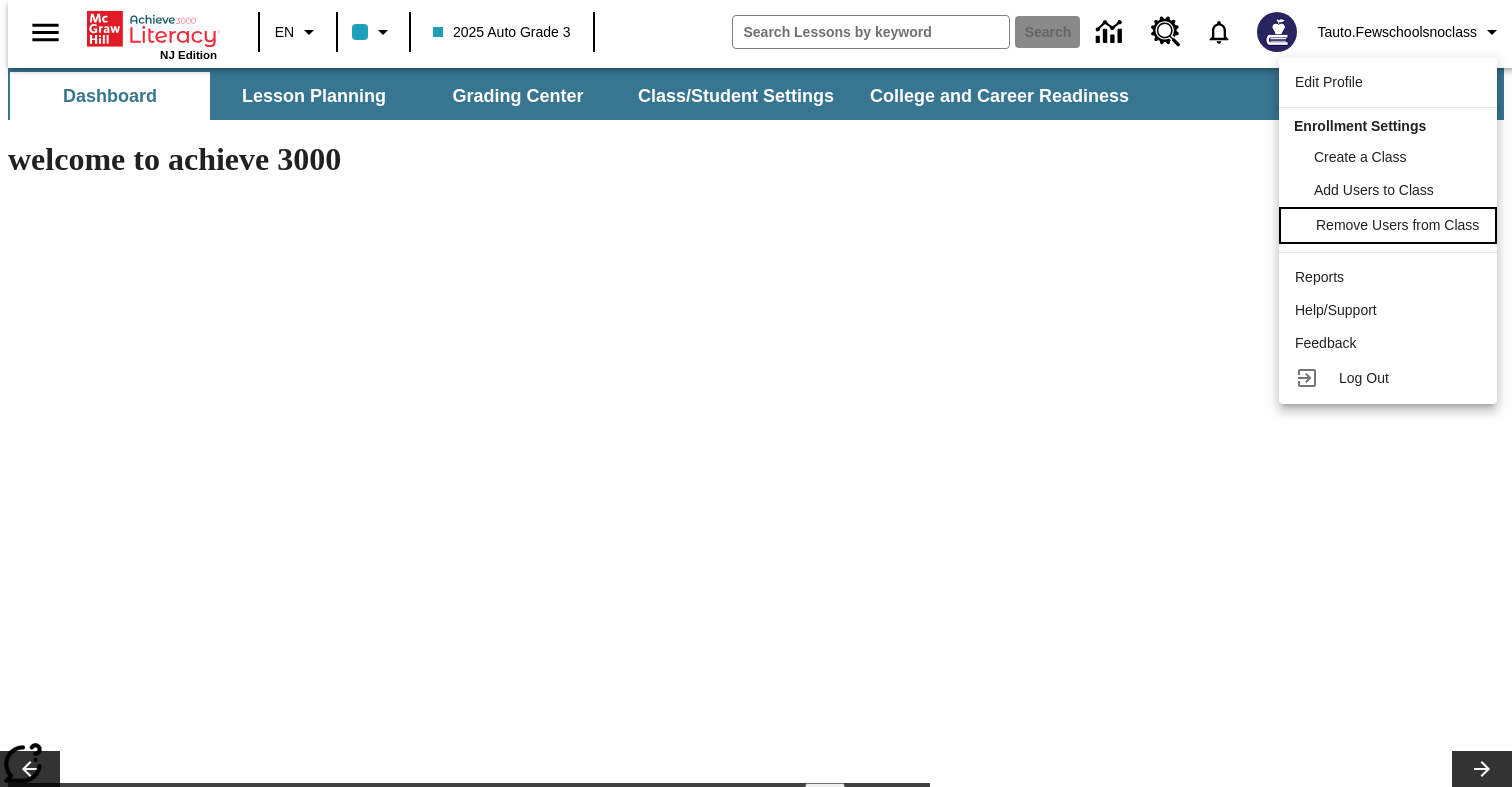 click on "Remove Users from Class" at bounding box center (1397, 225) 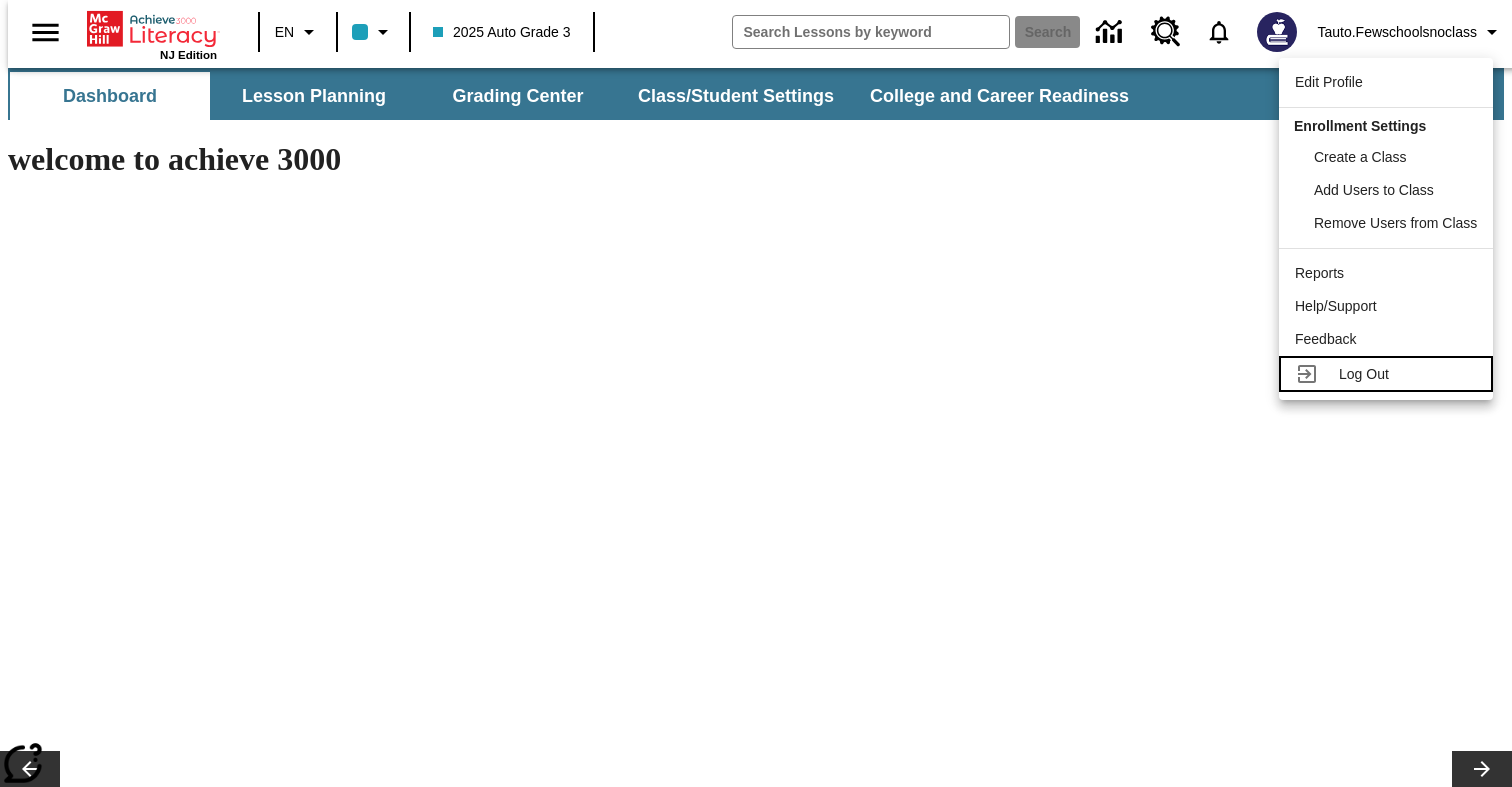click on "Log Out" at bounding box center (1408, 374) 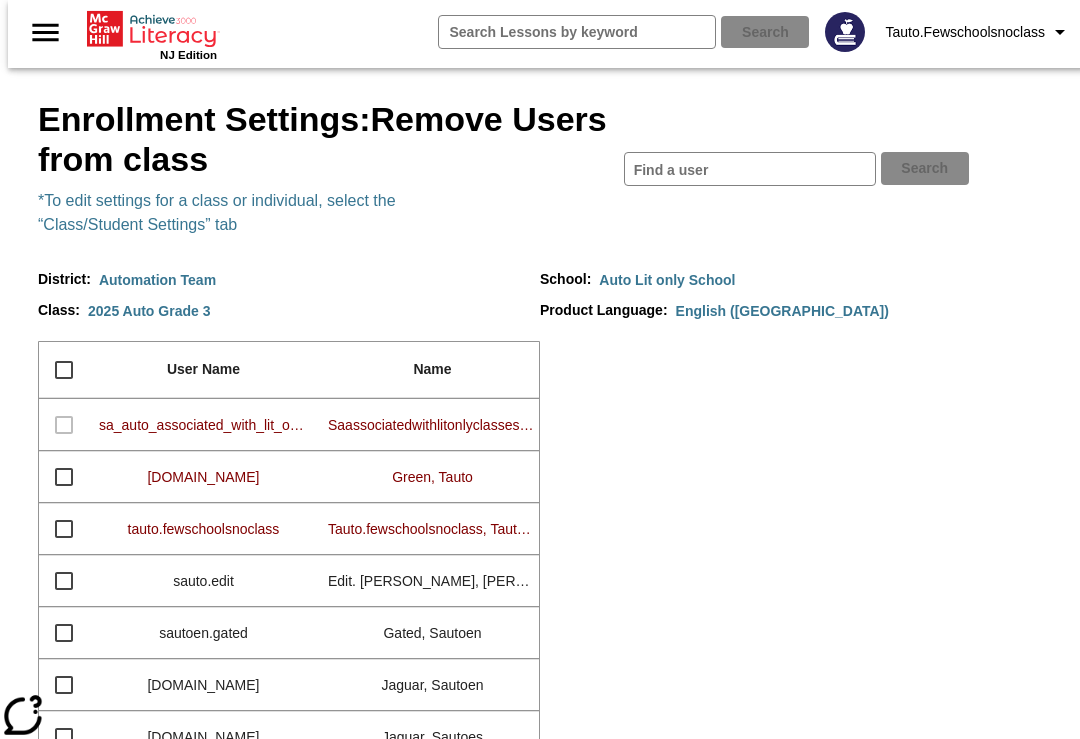 scroll, scrollTop: 0, scrollLeft: 0, axis: both 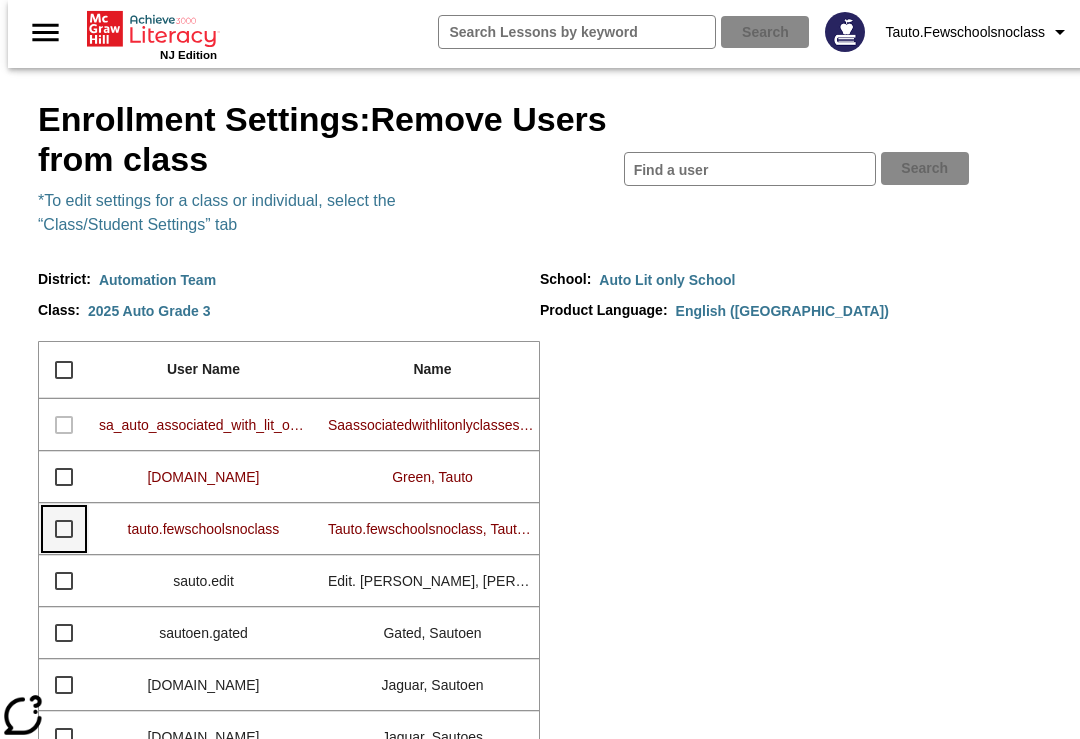 click at bounding box center (64, 529) 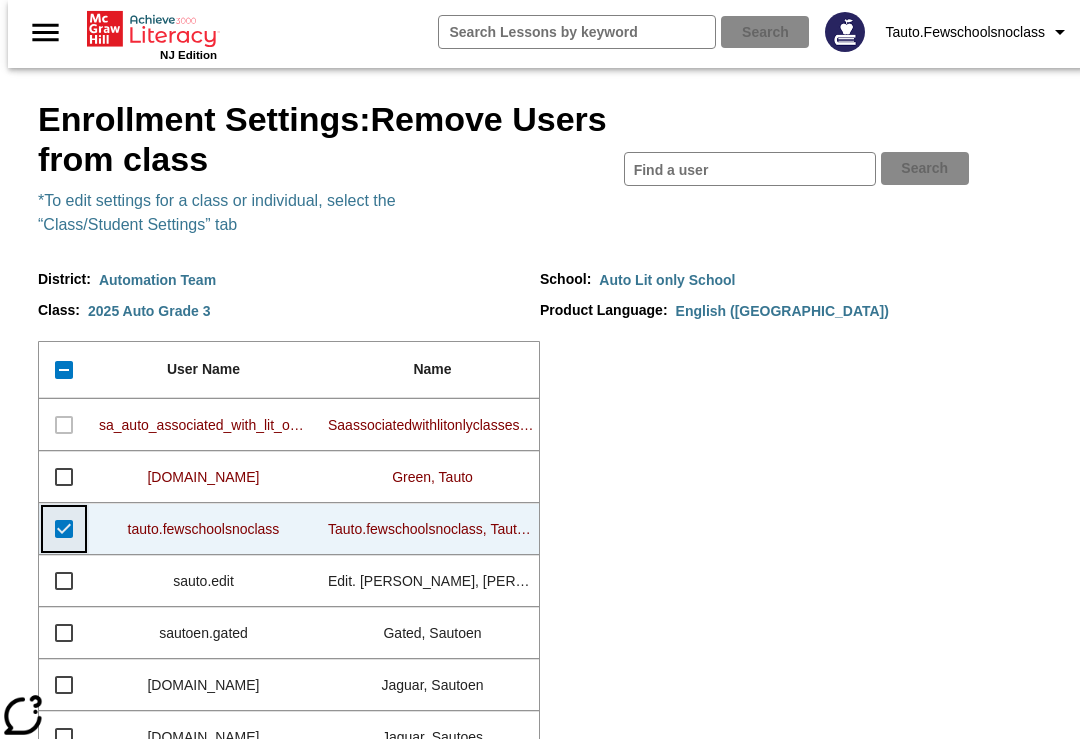 scroll, scrollTop: 53, scrollLeft: 0, axis: vertical 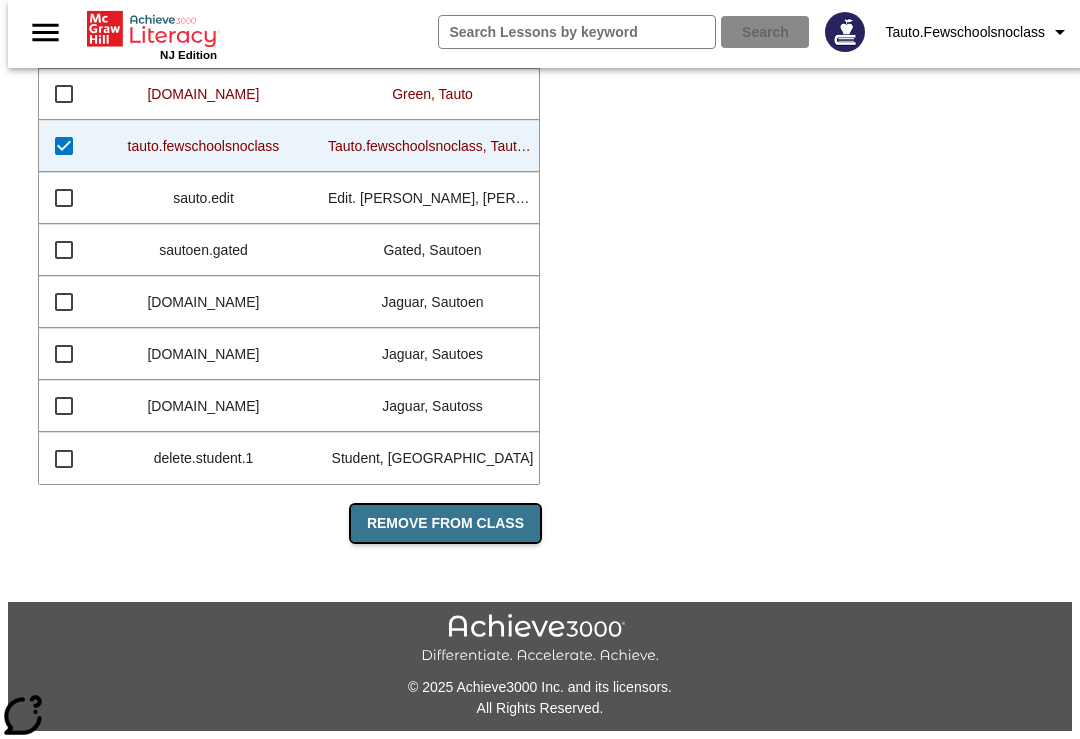 click on "Remove From Class" at bounding box center (445, 523) 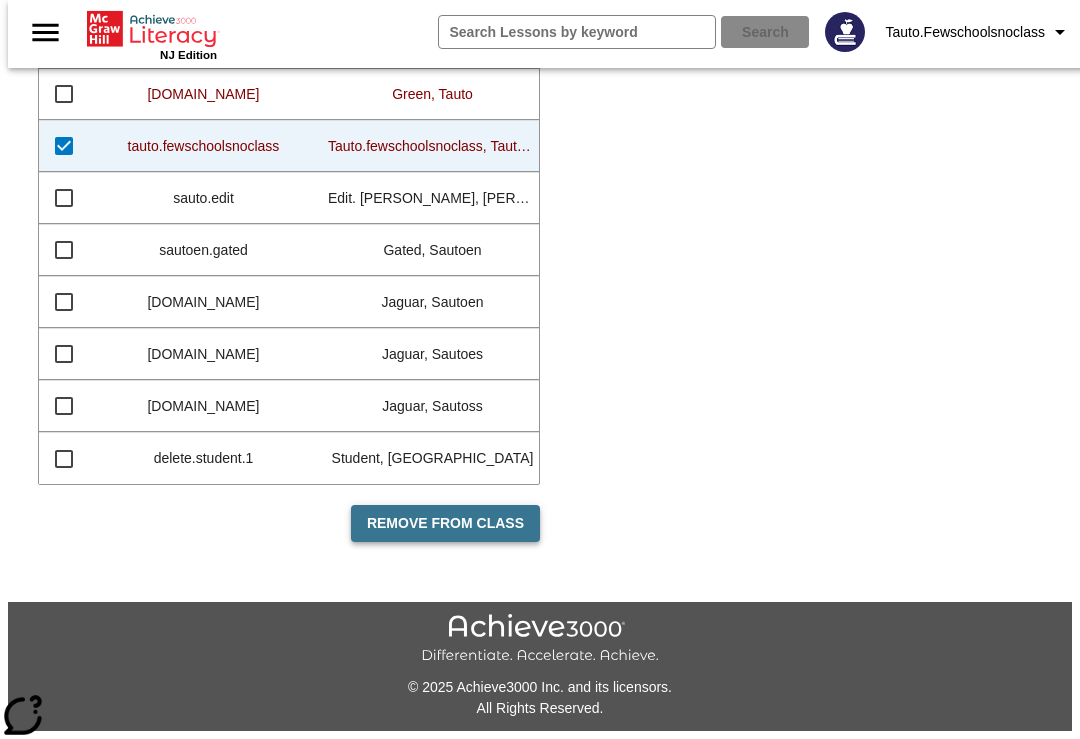 scroll, scrollTop: 0, scrollLeft: 0, axis: both 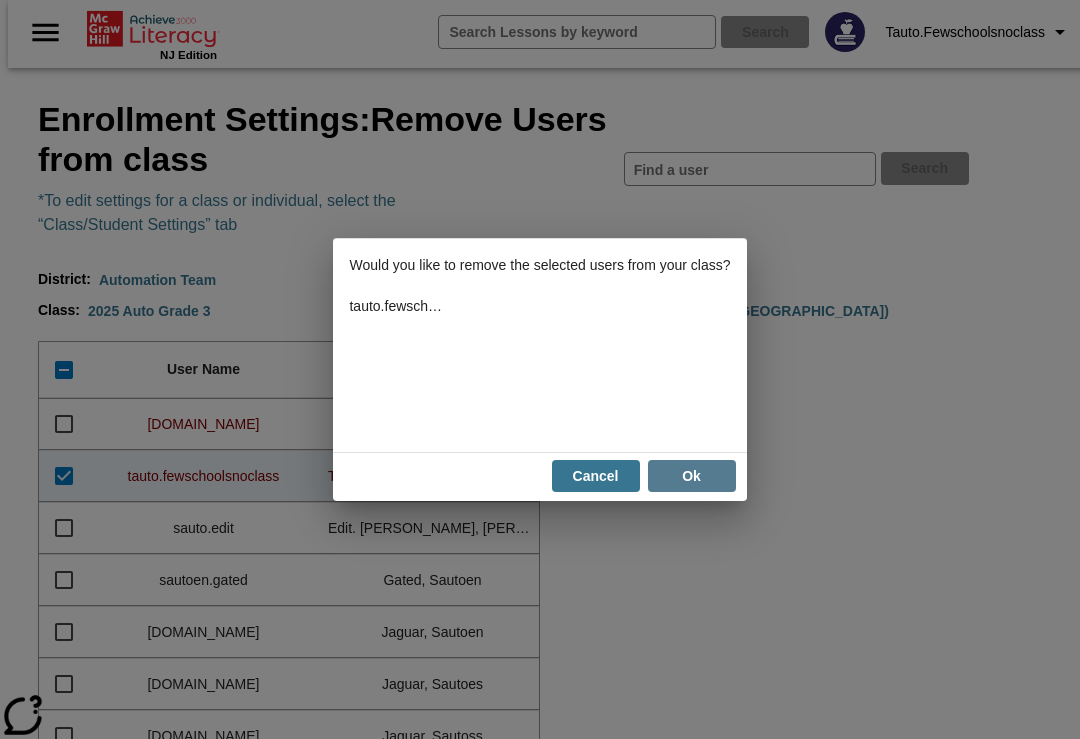click on "Ok" at bounding box center [692, 476] 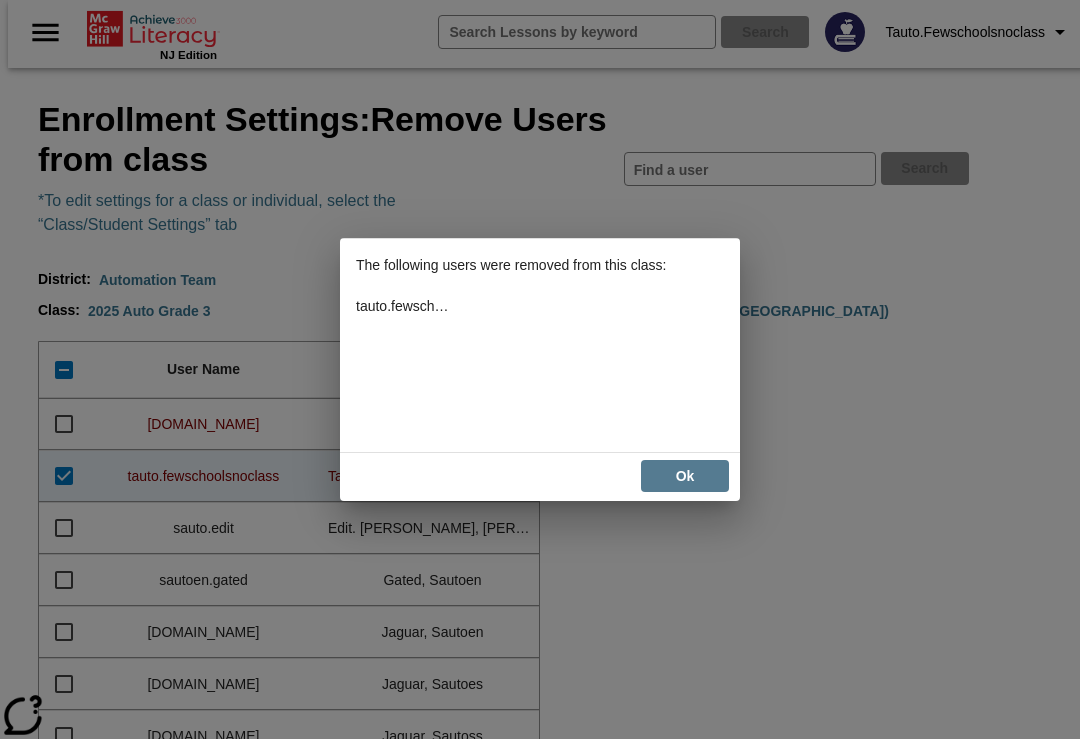 checkbox on "false" 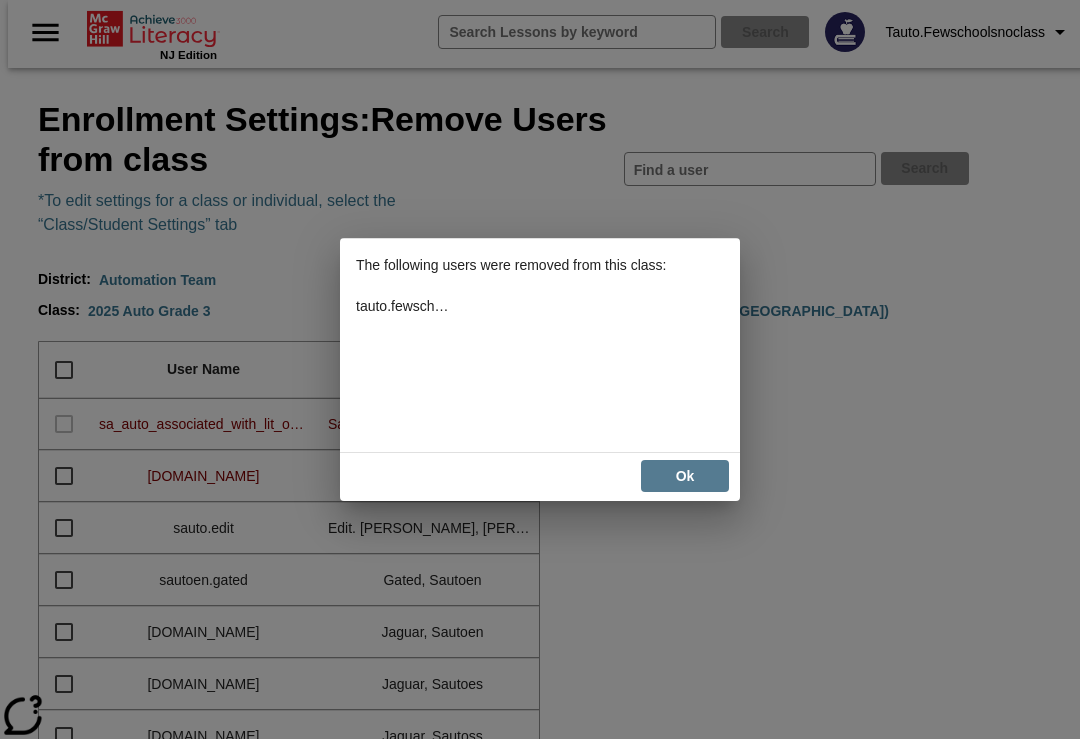 scroll, scrollTop: 1, scrollLeft: 0, axis: vertical 